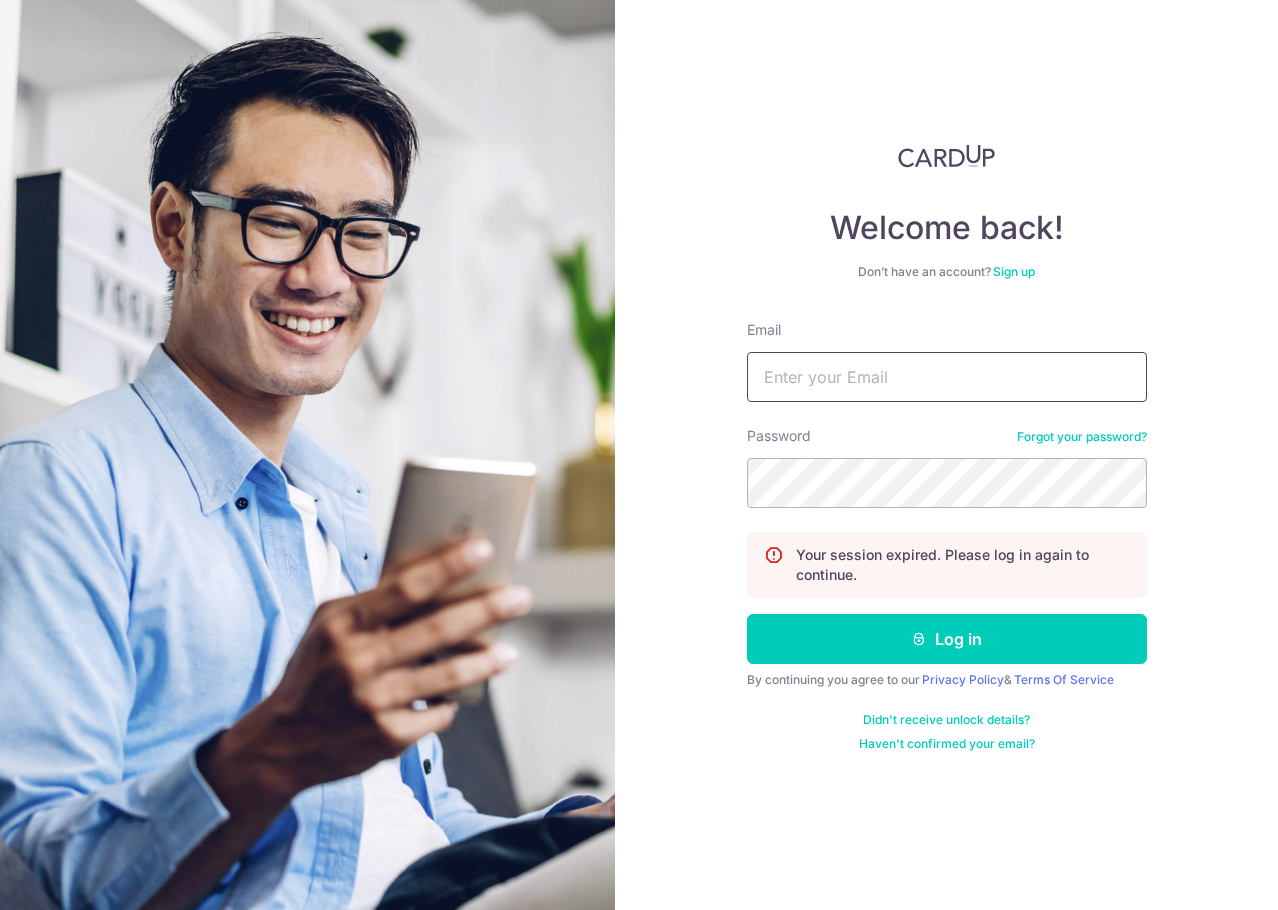 scroll, scrollTop: 0, scrollLeft: 0, axis: both 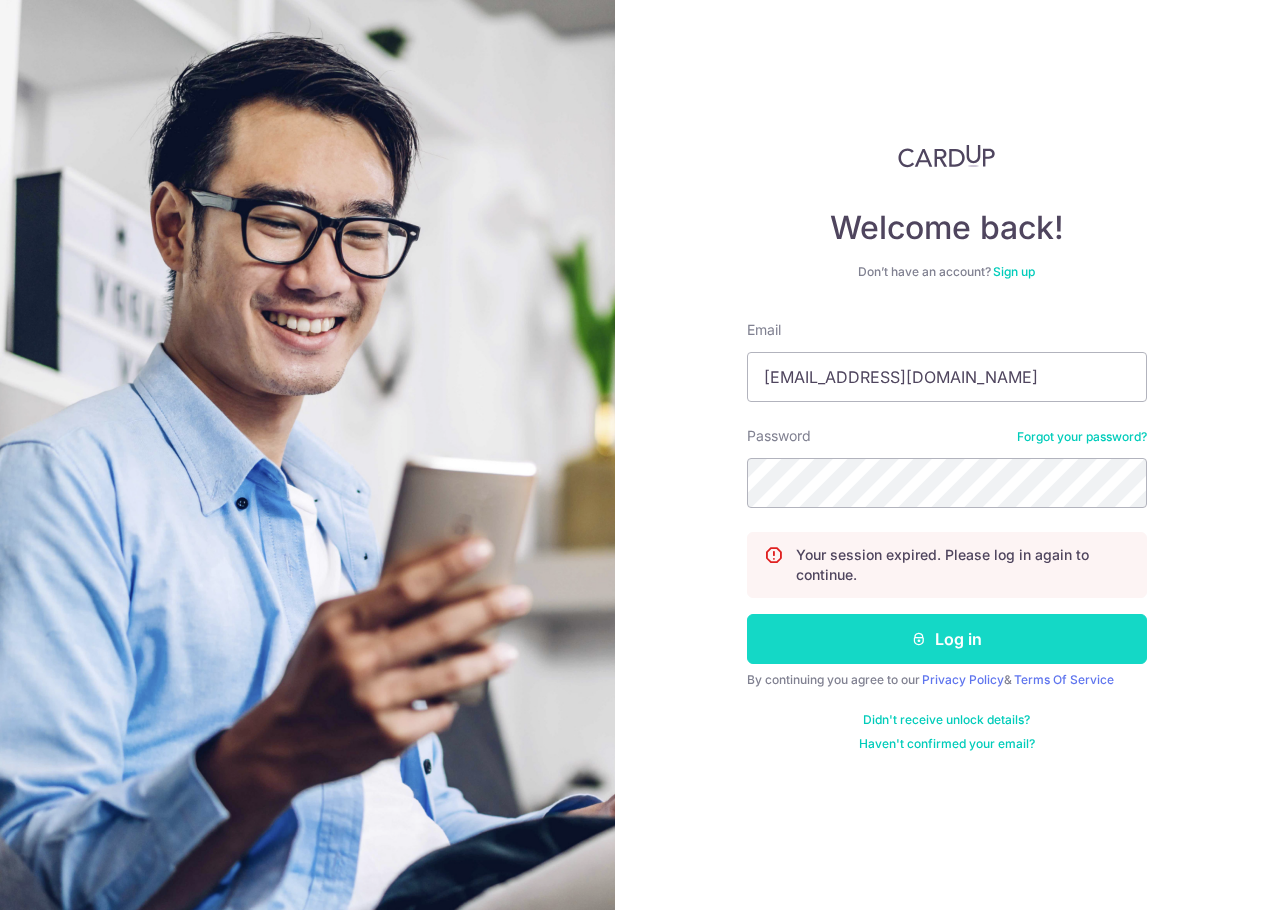 click on "Log in" at bounding box center [947, 639] 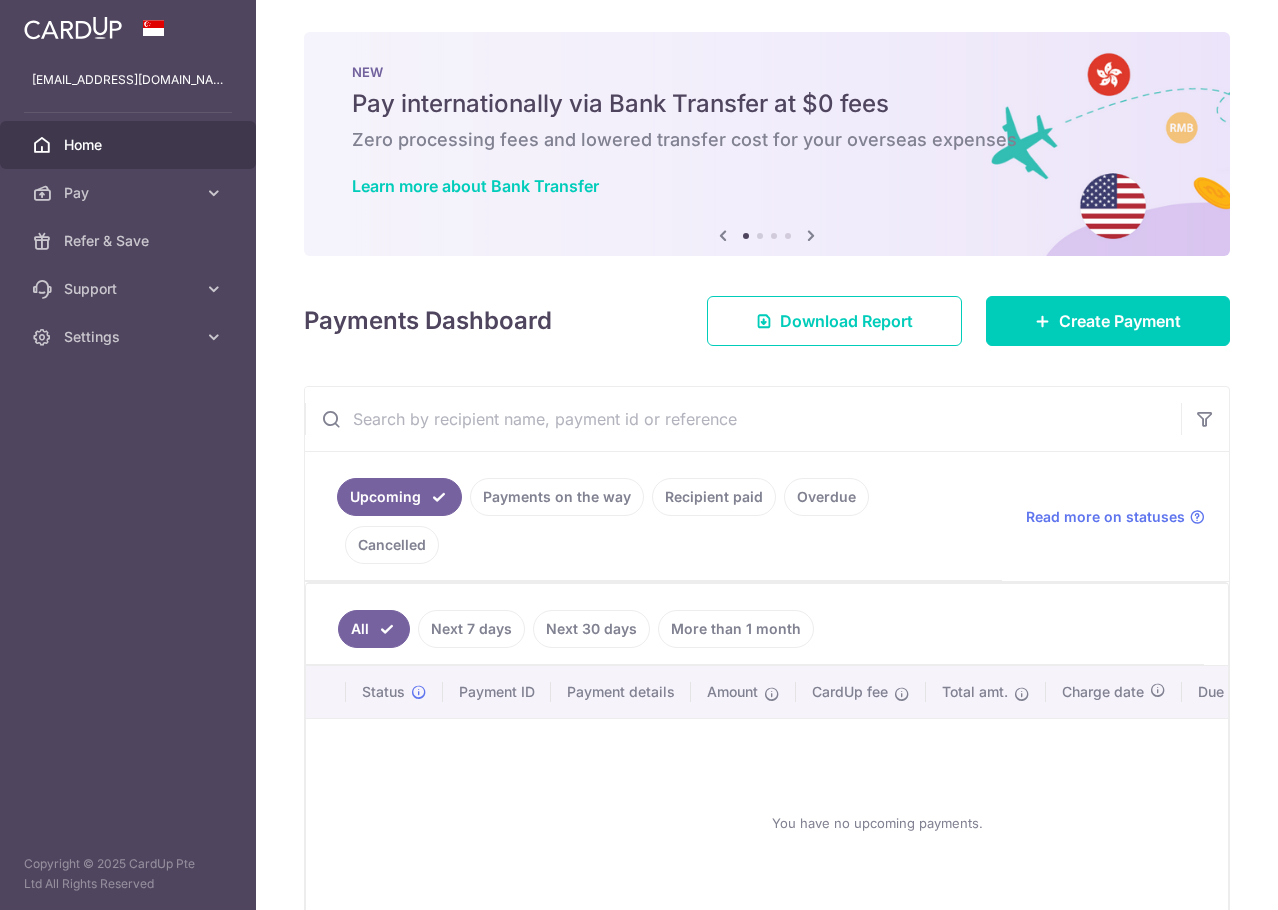 scroll, scrollTop: 0, scrollLeft: 0, axis: both 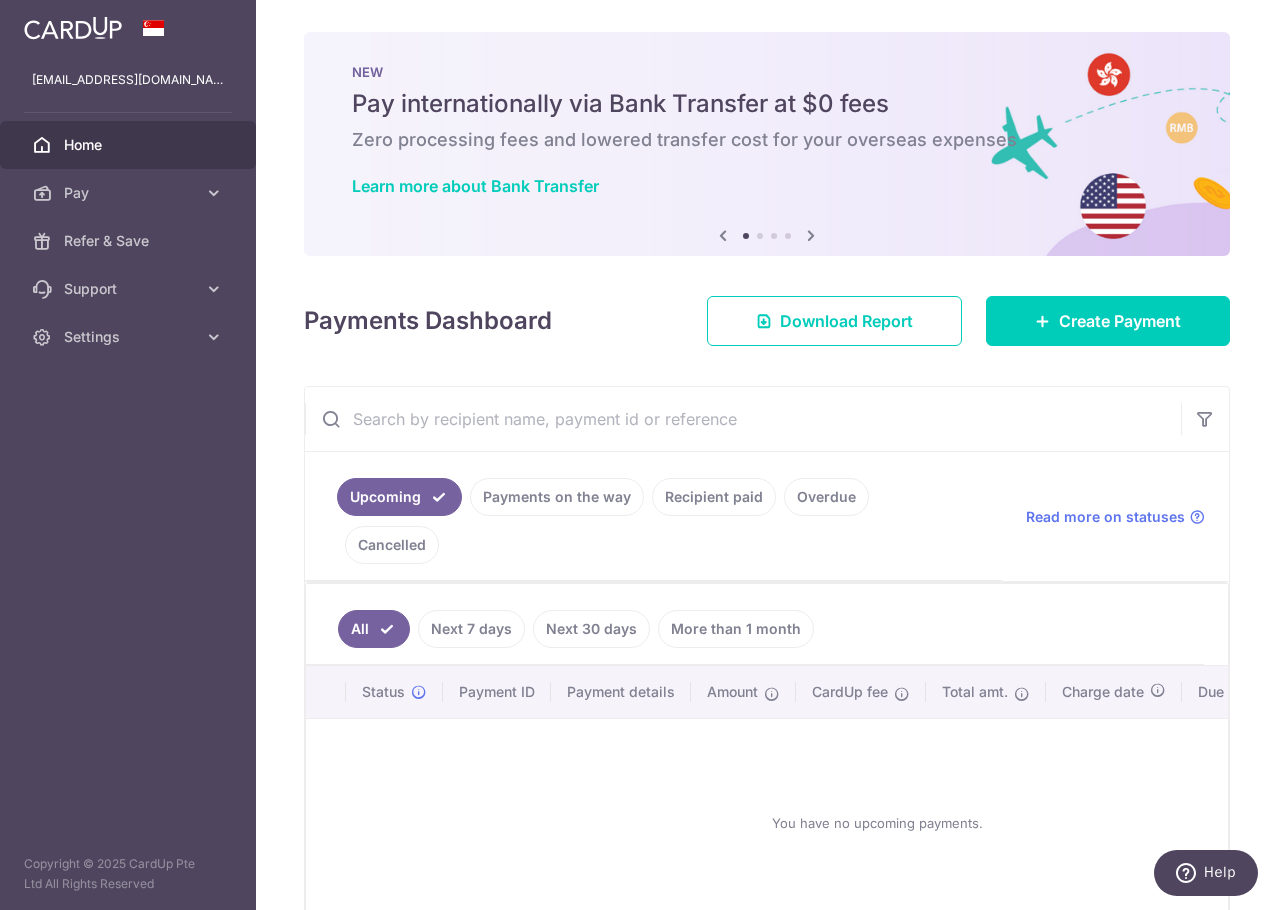 click on "Payments on the way" at bounding box center [557, 497] 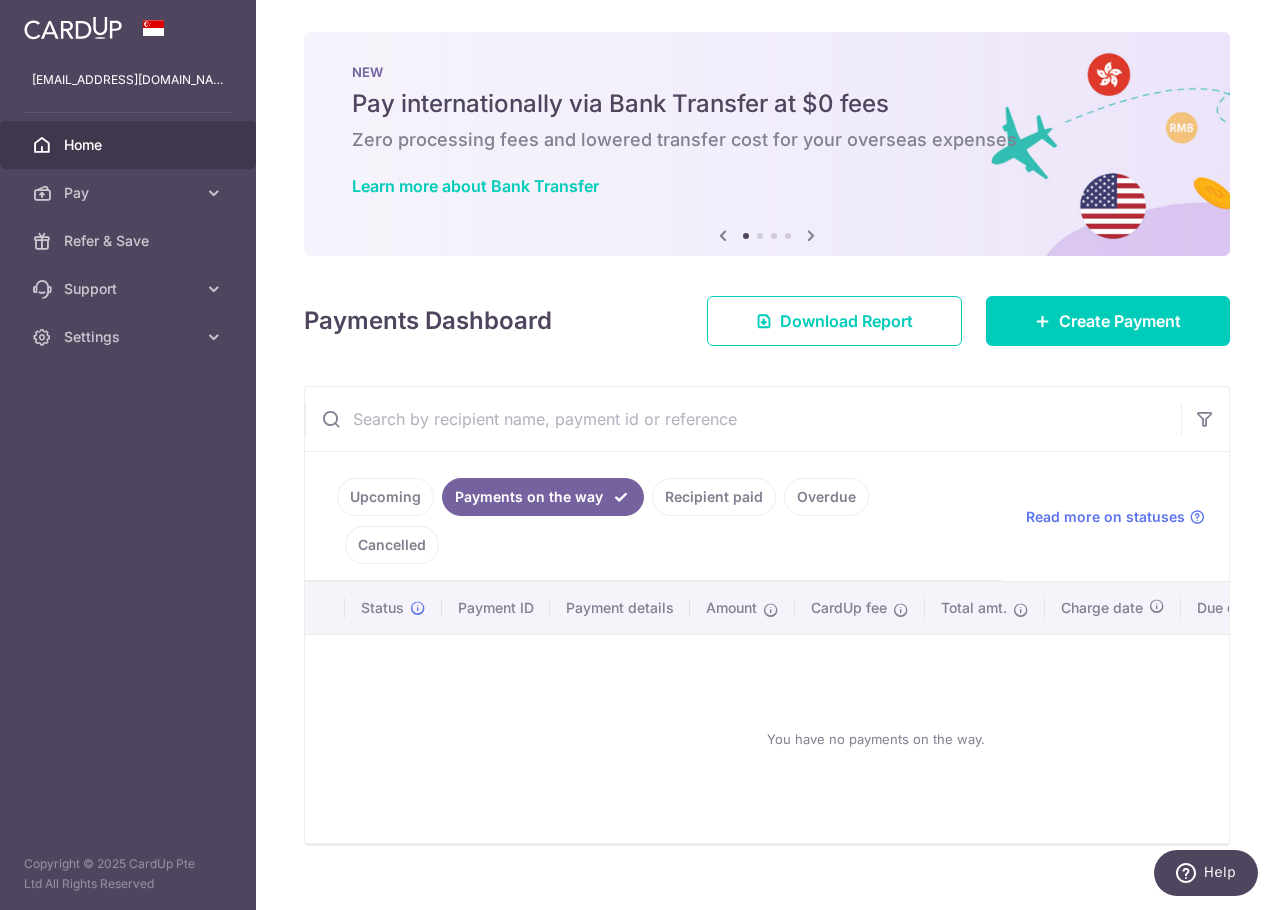 click on "Recipient paid" at bounding box center (714, 497) 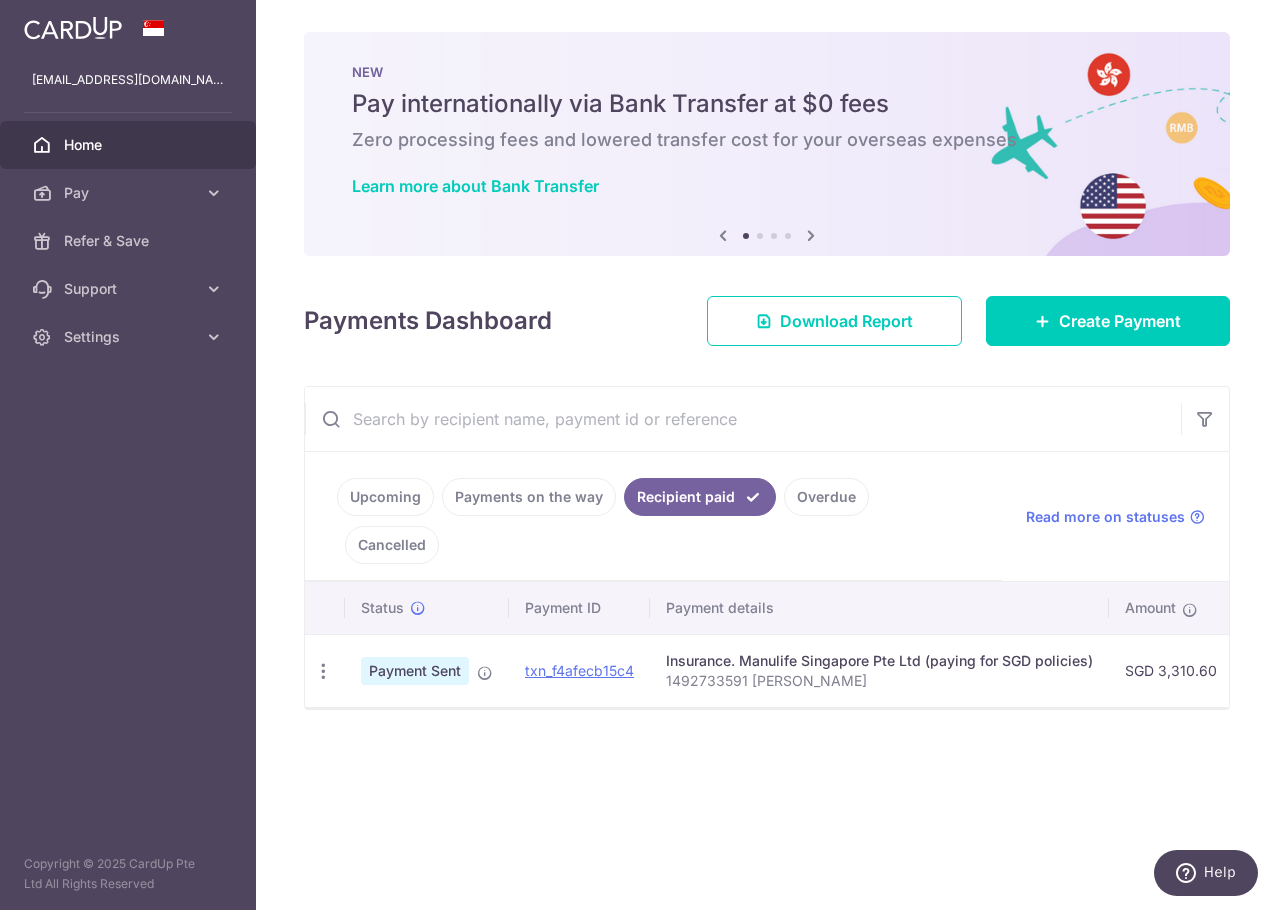 click on "Overdue" at bounding box center (826, 497) 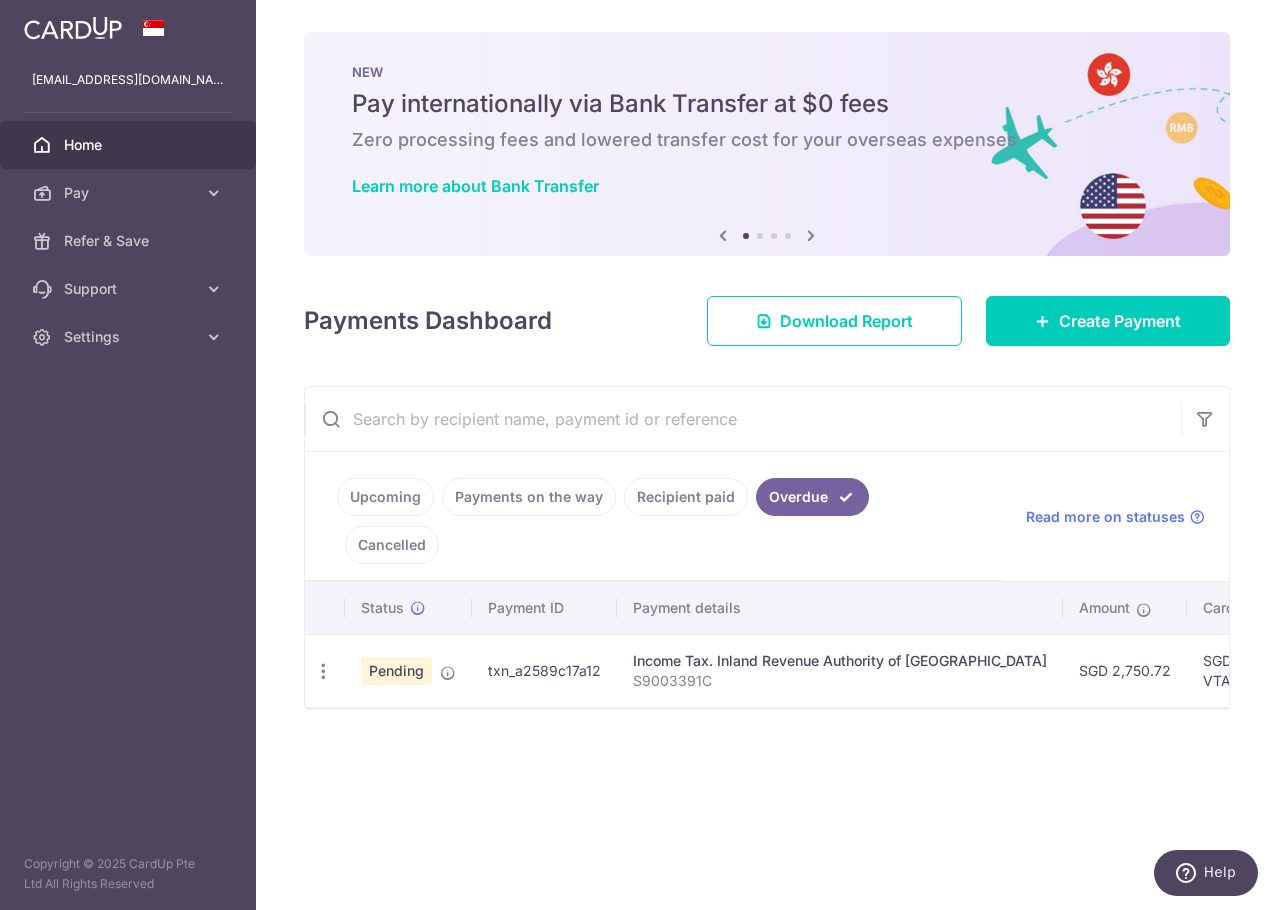 click on "Upcoming
Payments on the way
Recipient paid
Overdue
Cancelled" at bounding box center (653, 516) 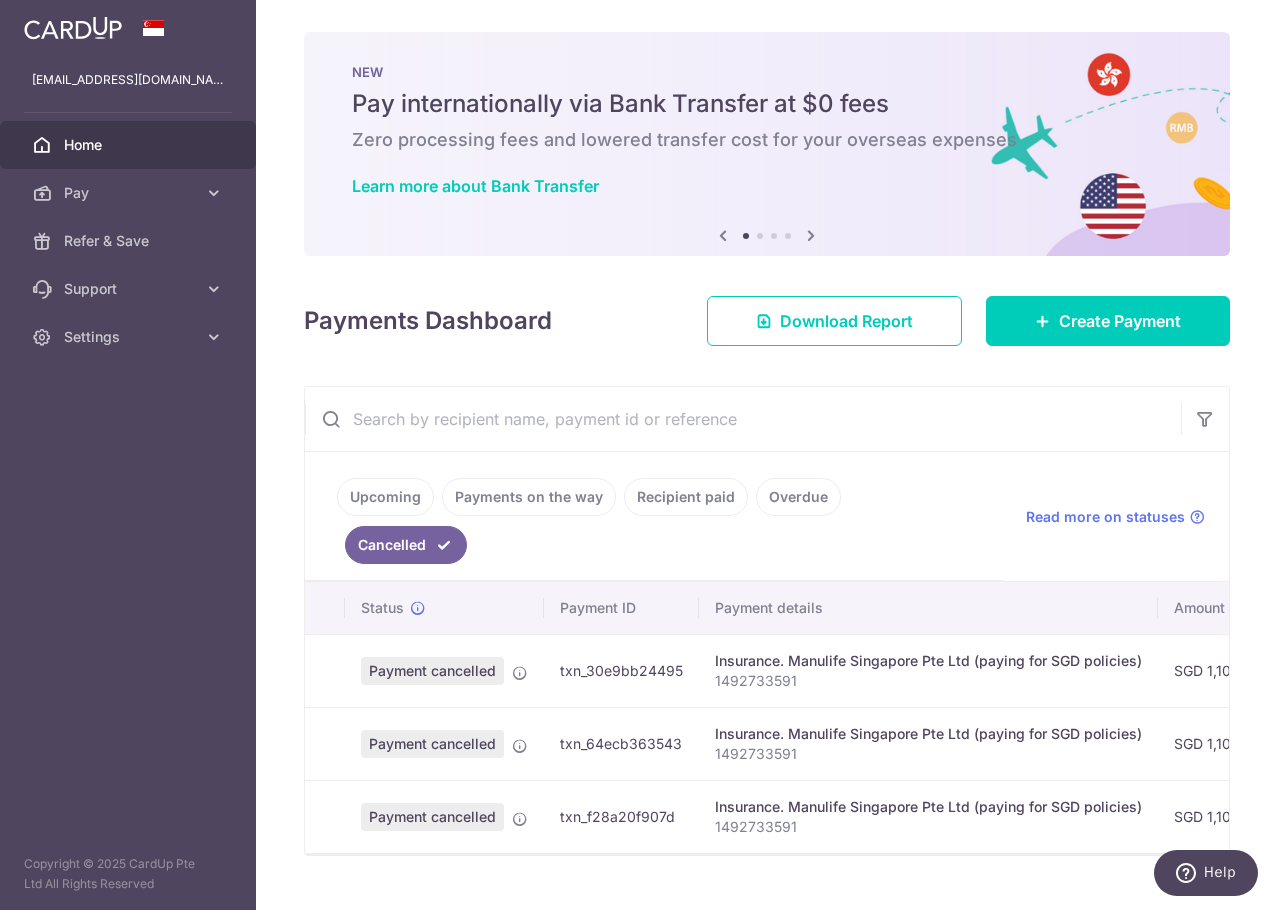 click on "Overdue" at bounding box center [798, 497] 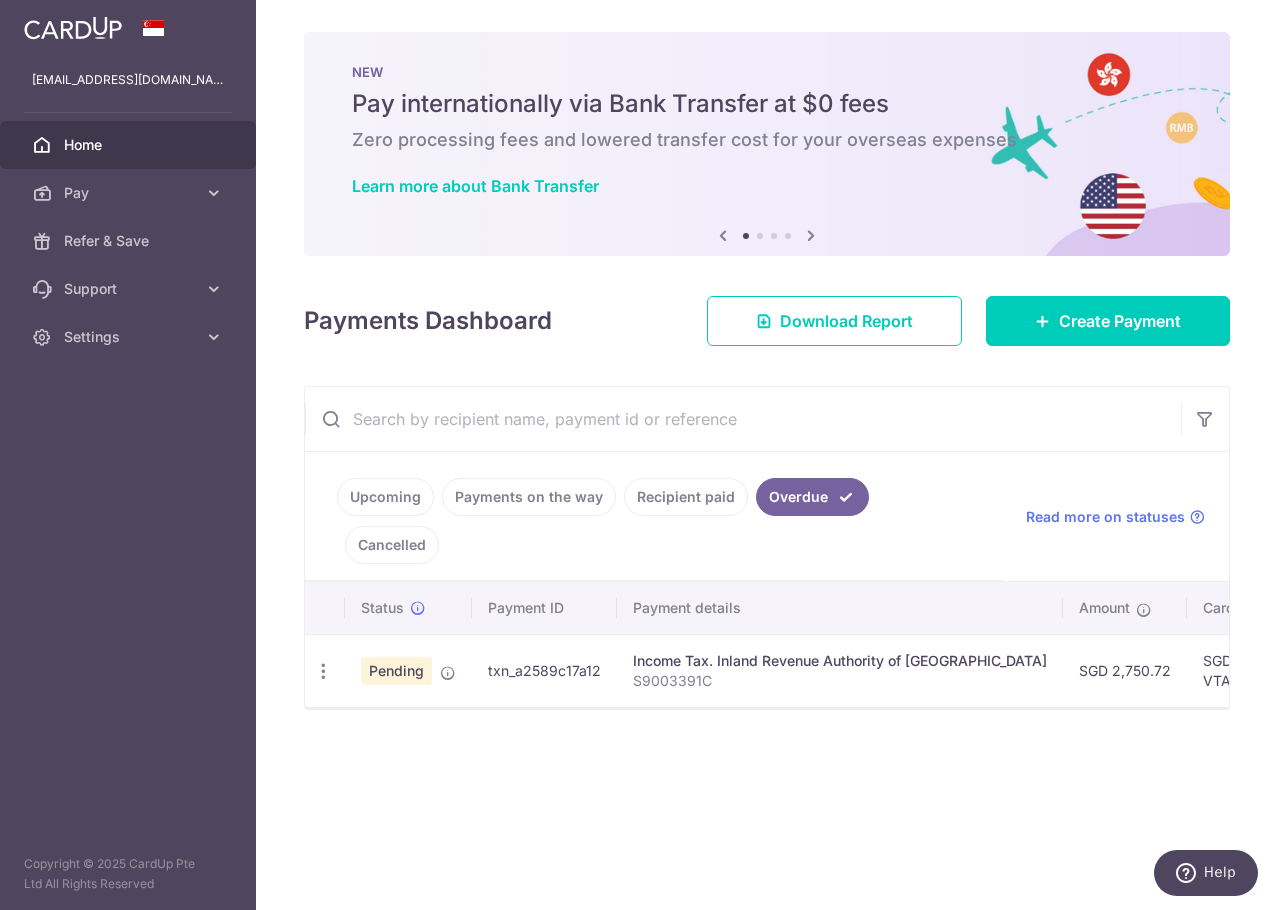 click on "Income Tax. Inland Revenue Authority of Singapore" at bounding box center [840, 661] 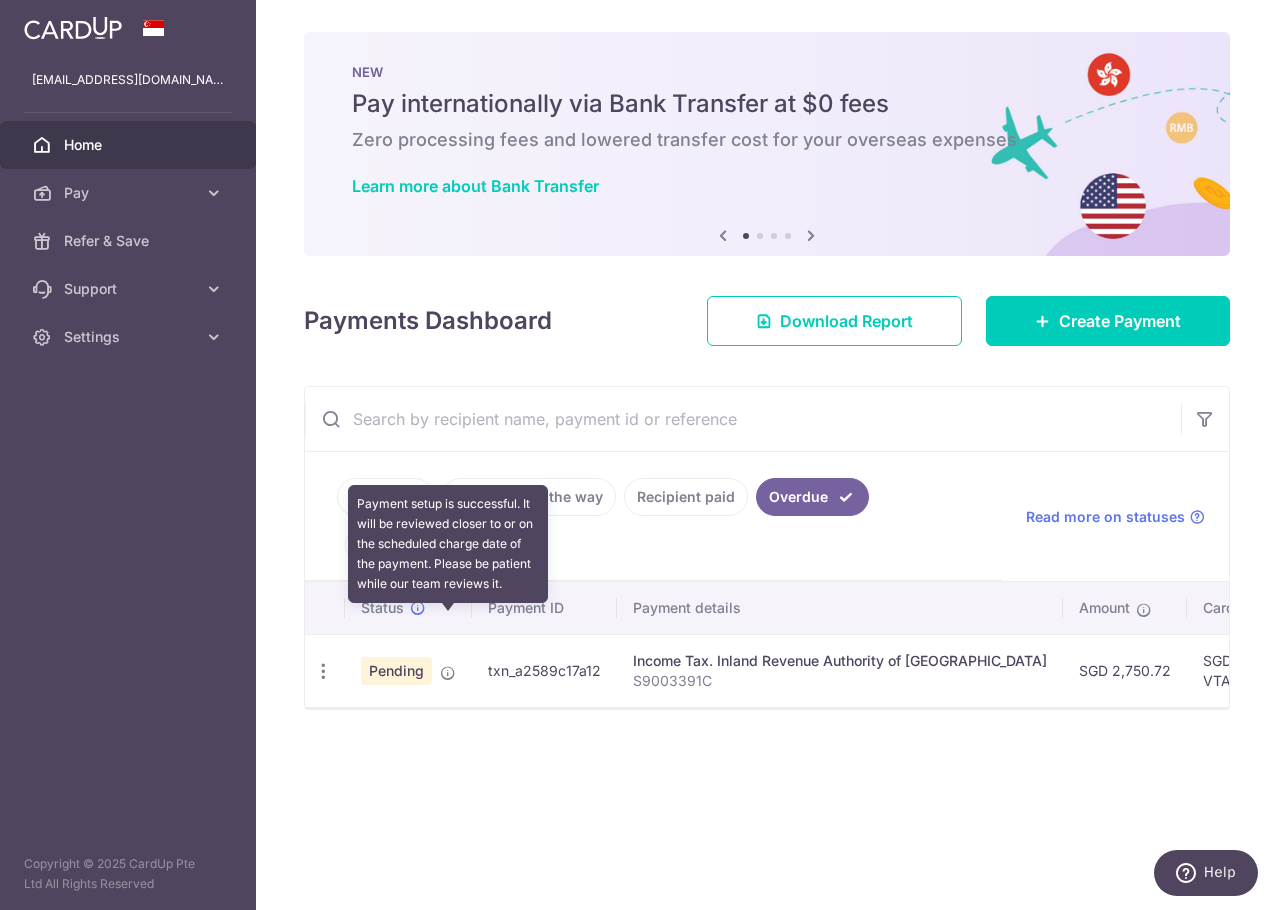 click at bounding box center (448, 673) 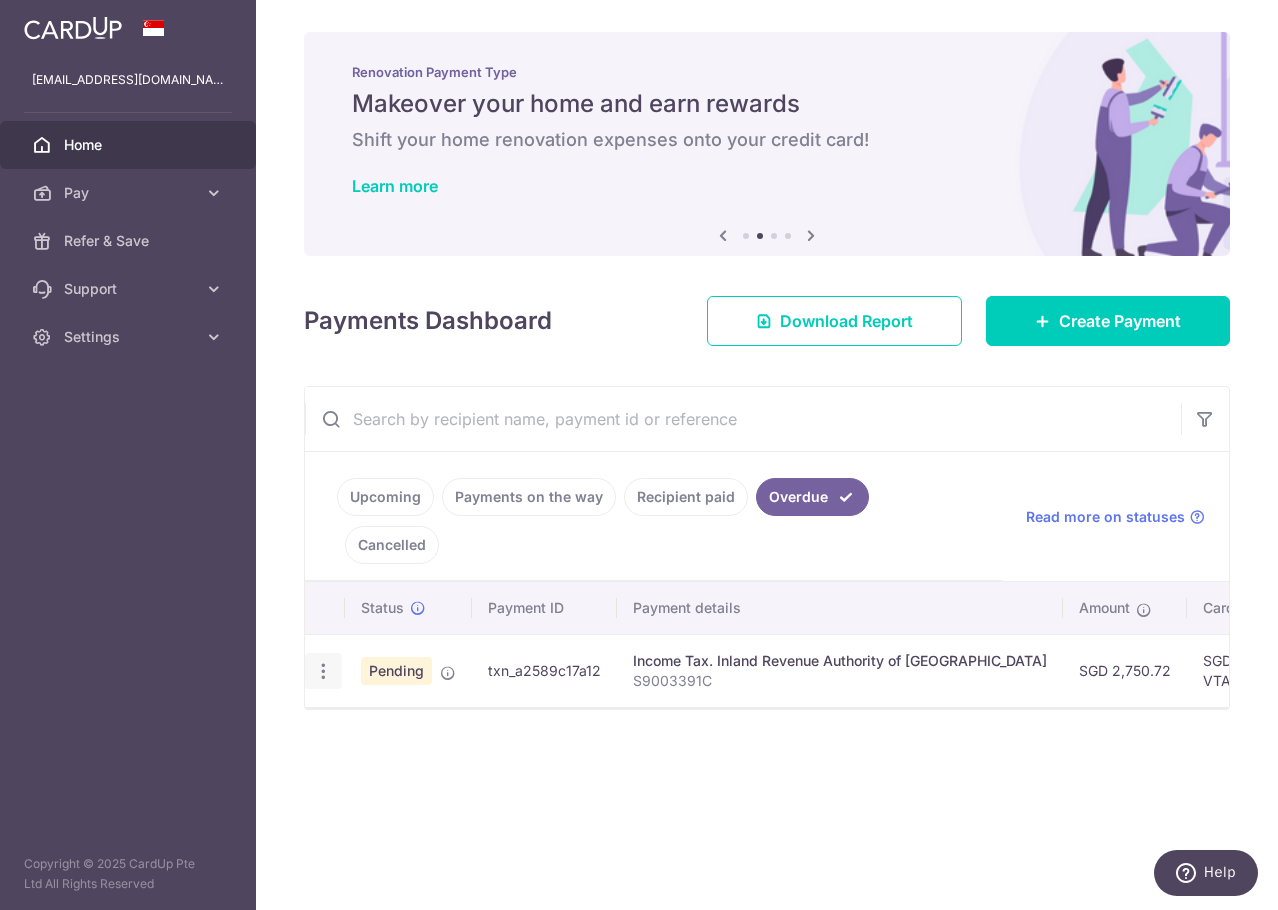 click at bounding box center [323, 671] 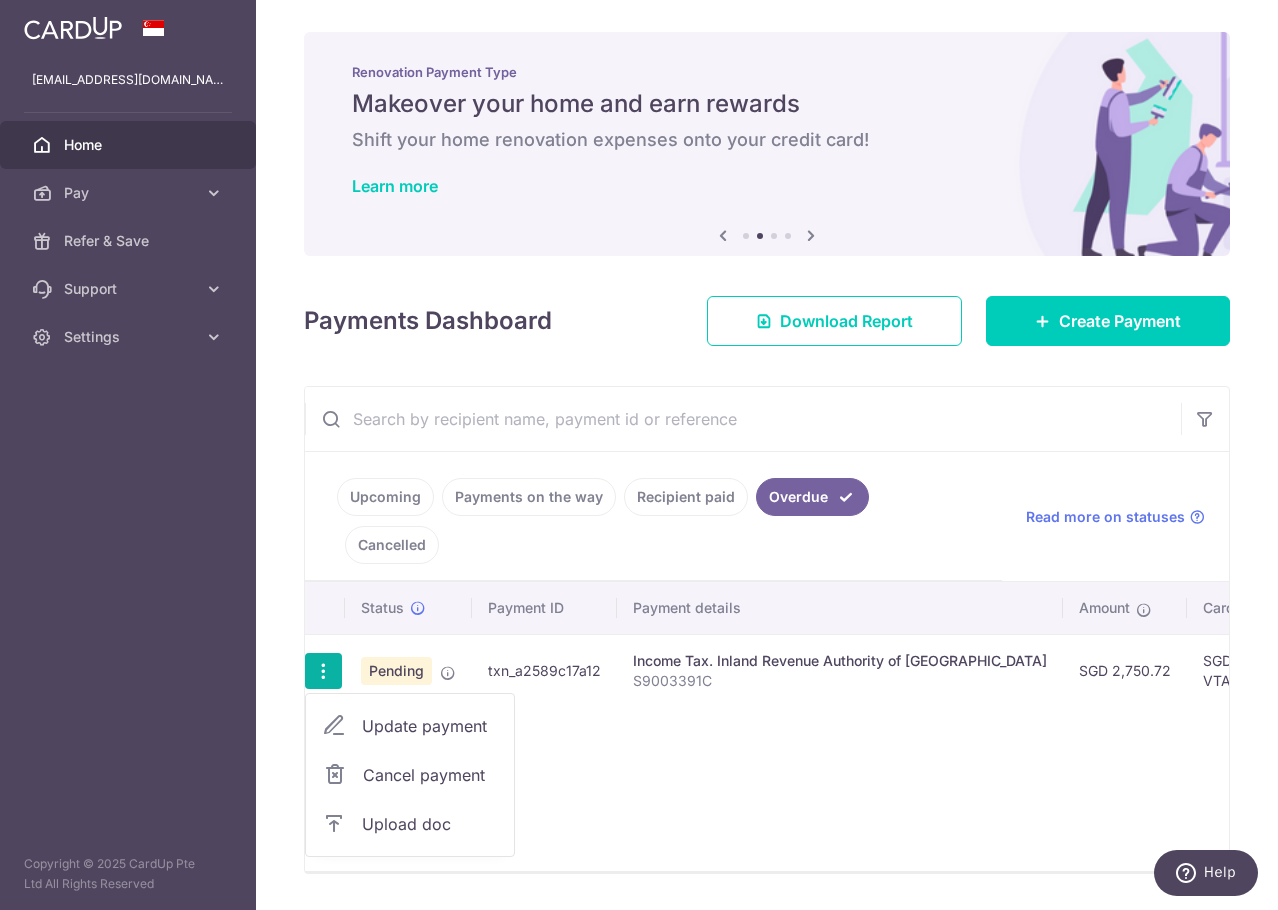 click on "S9003391C" at bounding box center (840, 681) 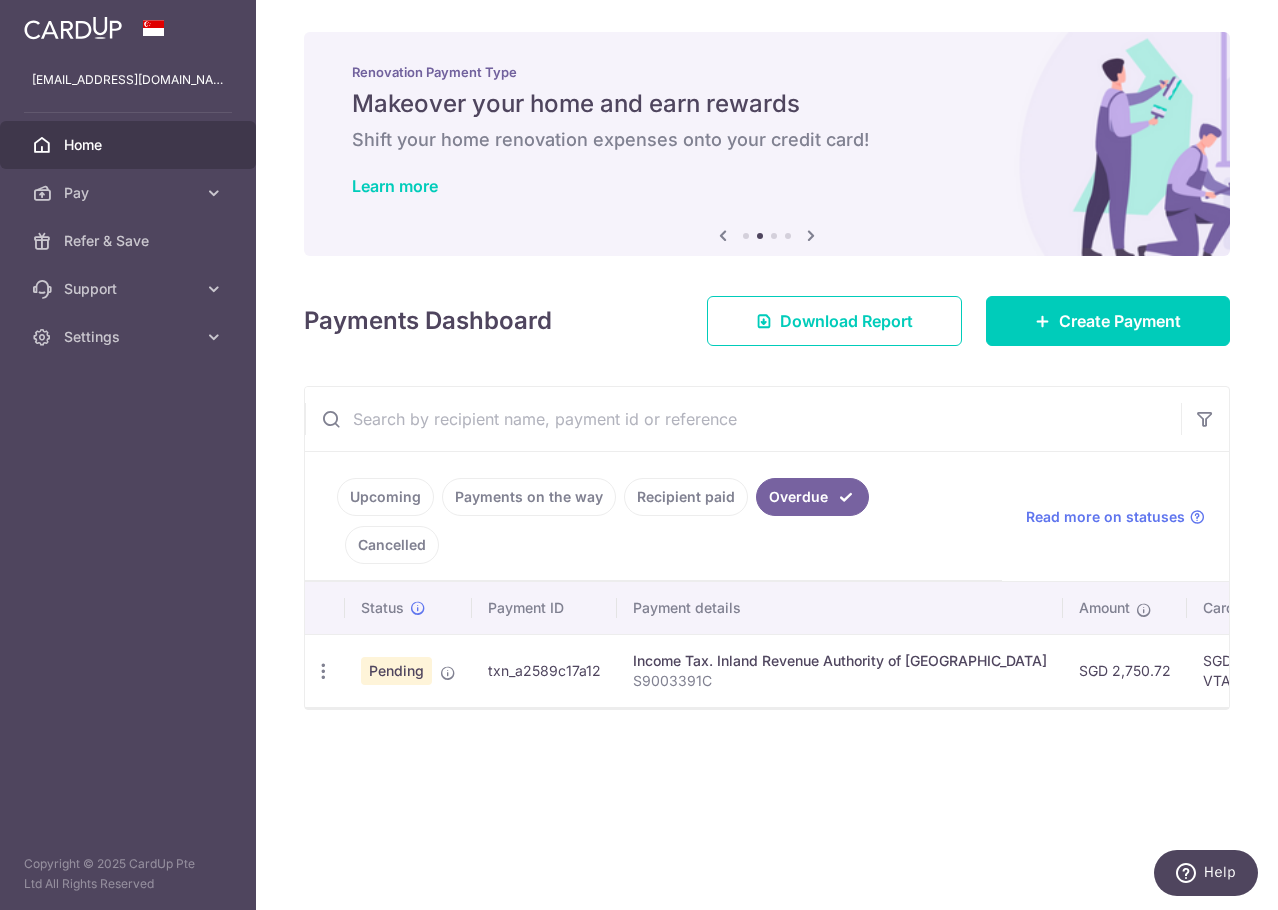 drag, startPoint x: 604, startPoint y: 626, endPoint x: 487, endPoint y: 615, distance: 117.51595 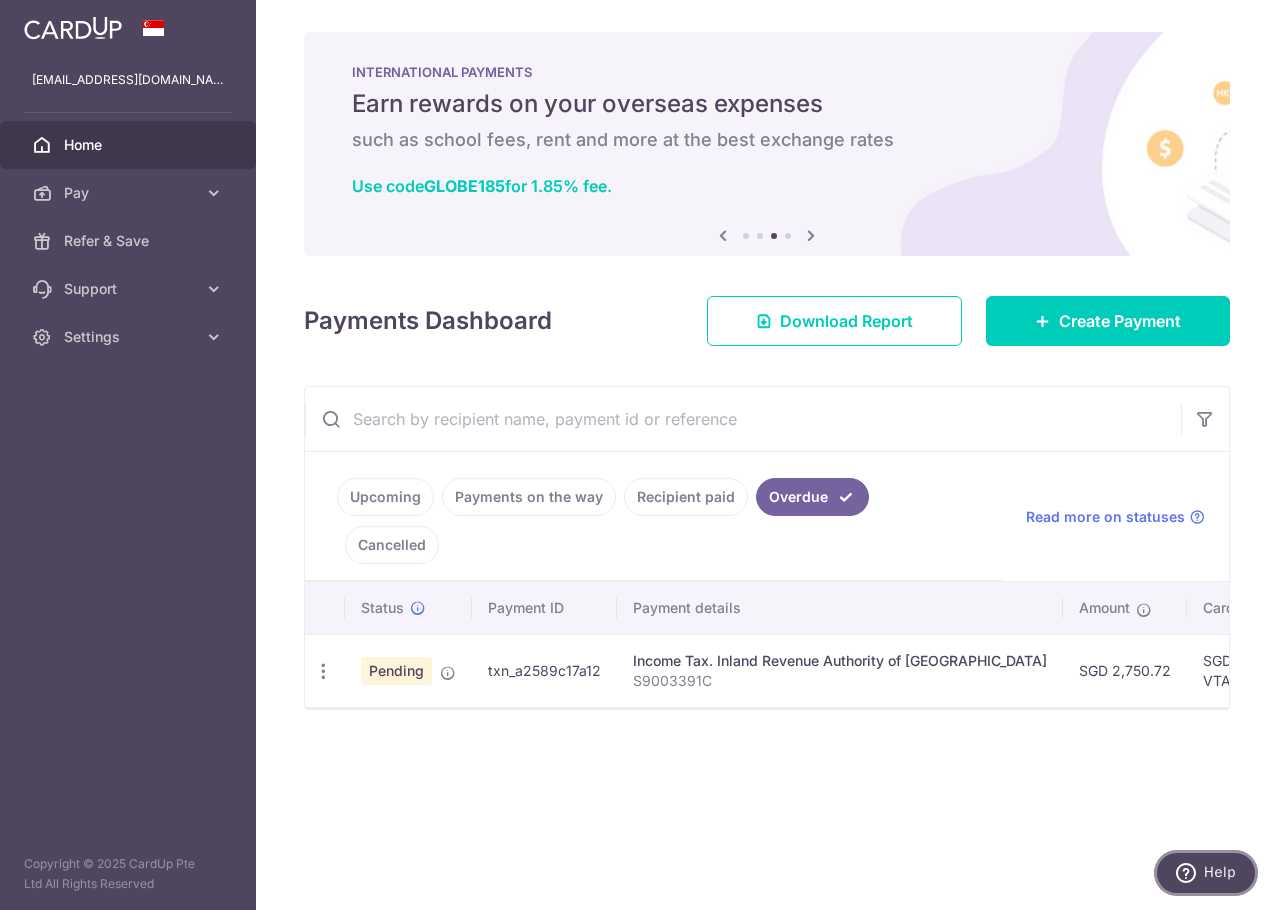 click on "Help" at bounding box center (1206, 873) 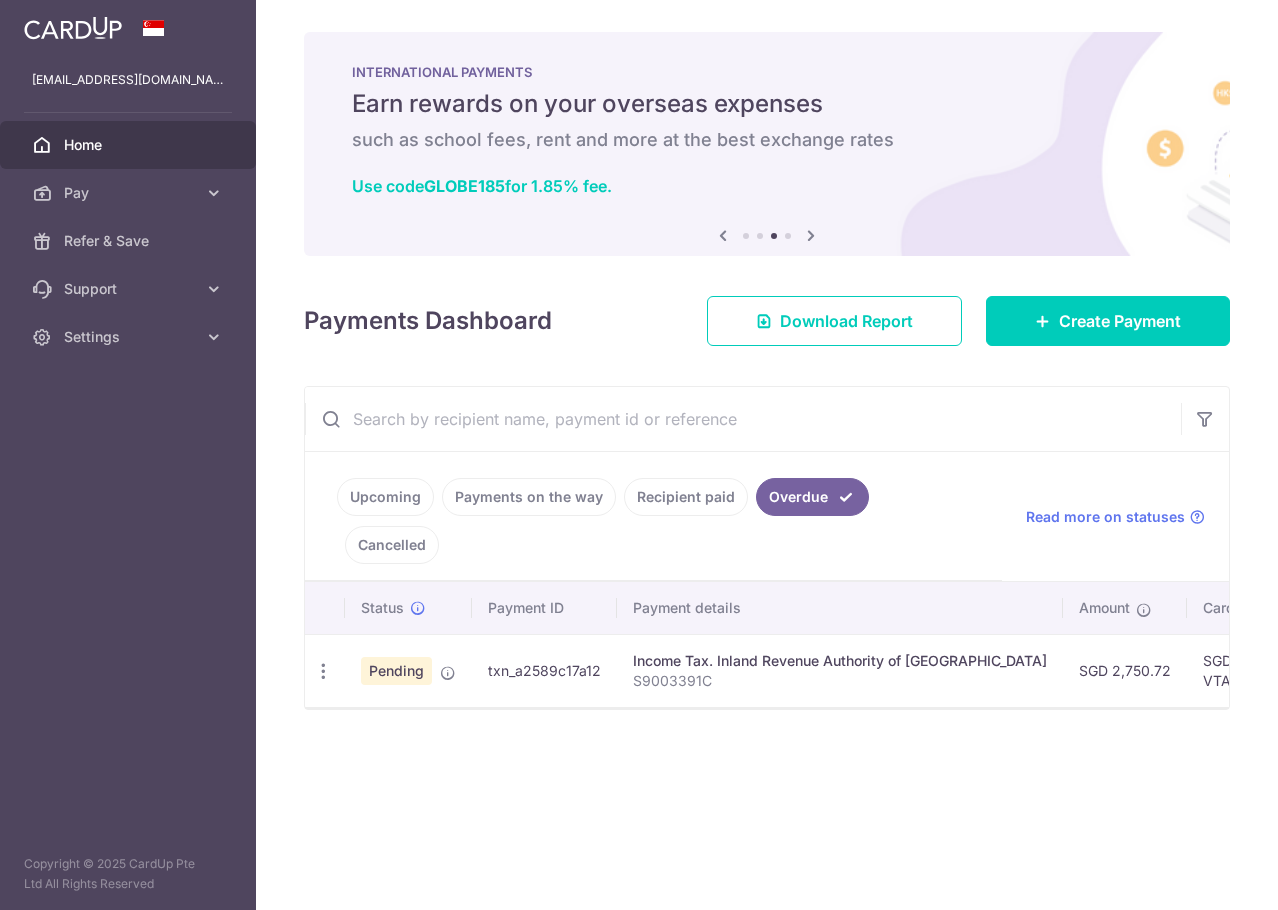 scroll, scrollTop: 0, scrollLeft: 0, axis: both 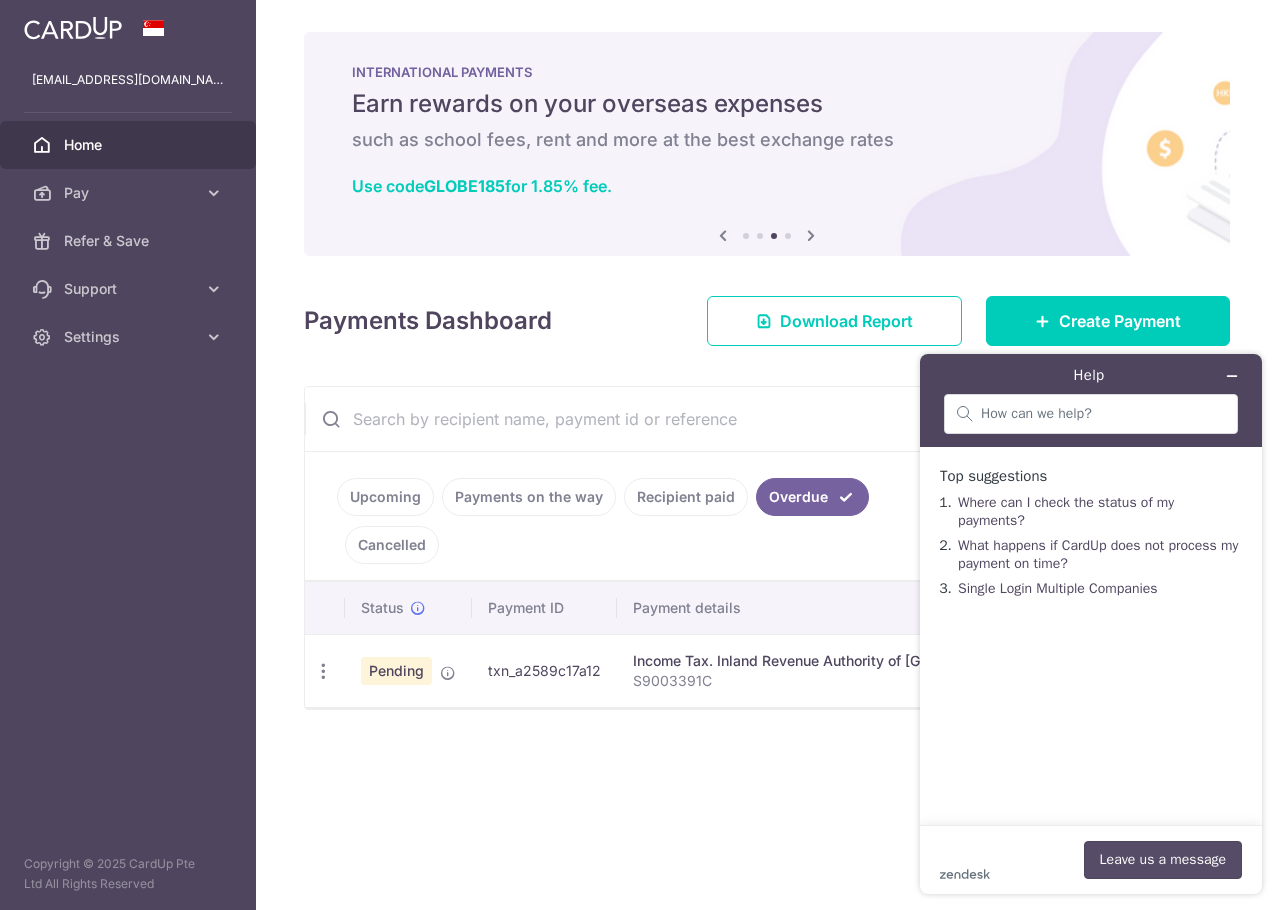 click on "Leave us a message" at bounding box center [1163, 860] 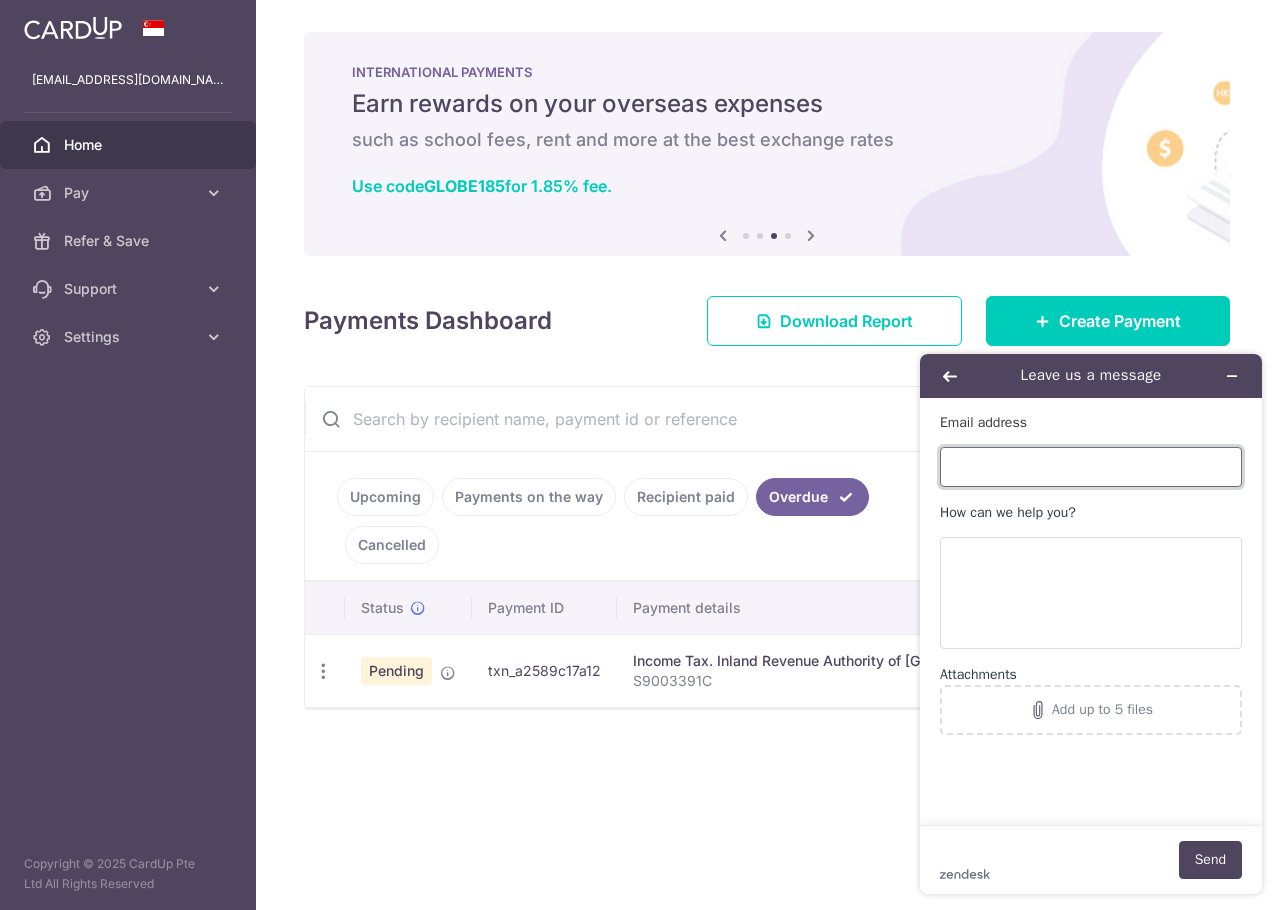 click on "Email address" at bounding box center [1091, 467] 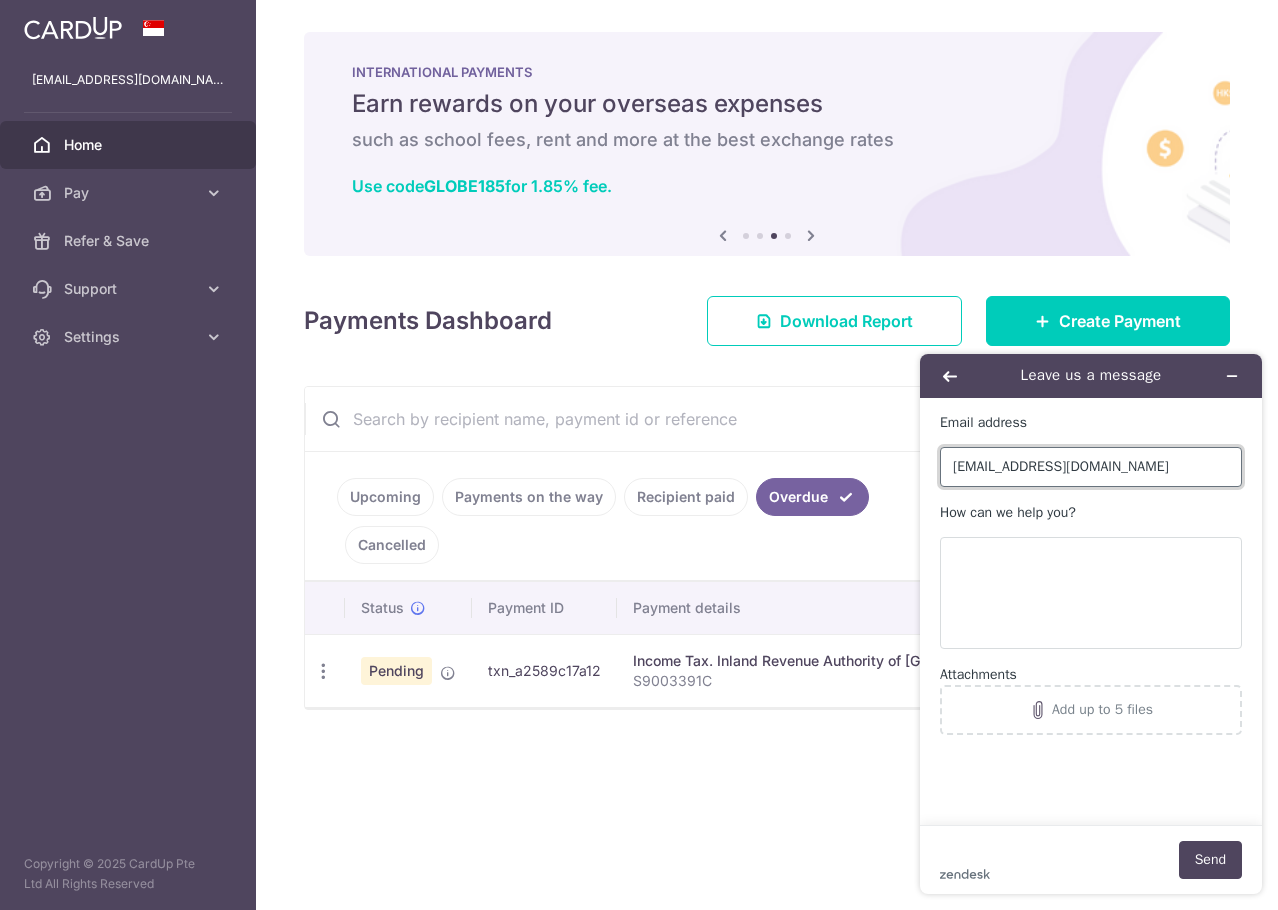 type on "[EMAIL_ADDRESS][DOMAIN_NAME]" 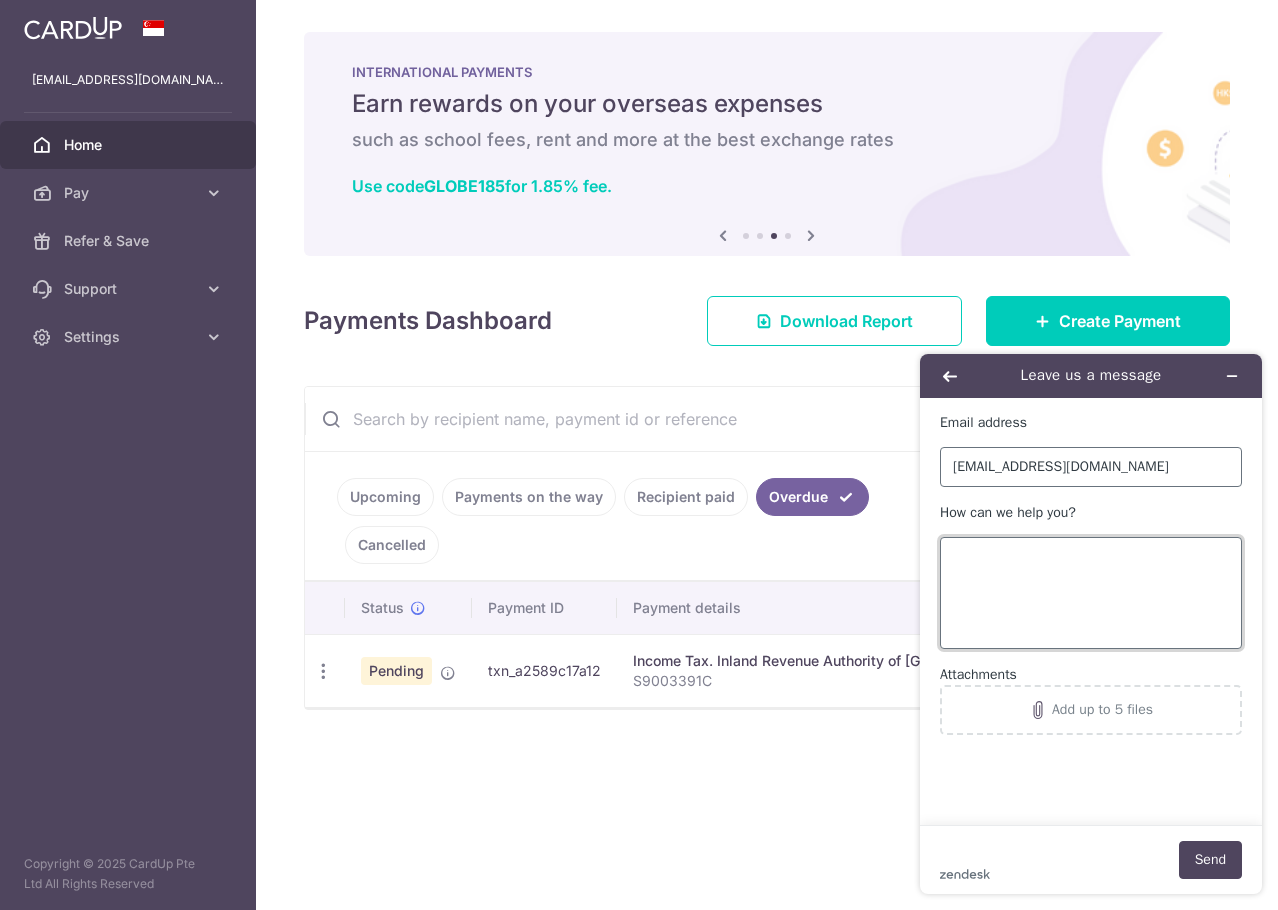 paste on "txn_a2589c17a12" 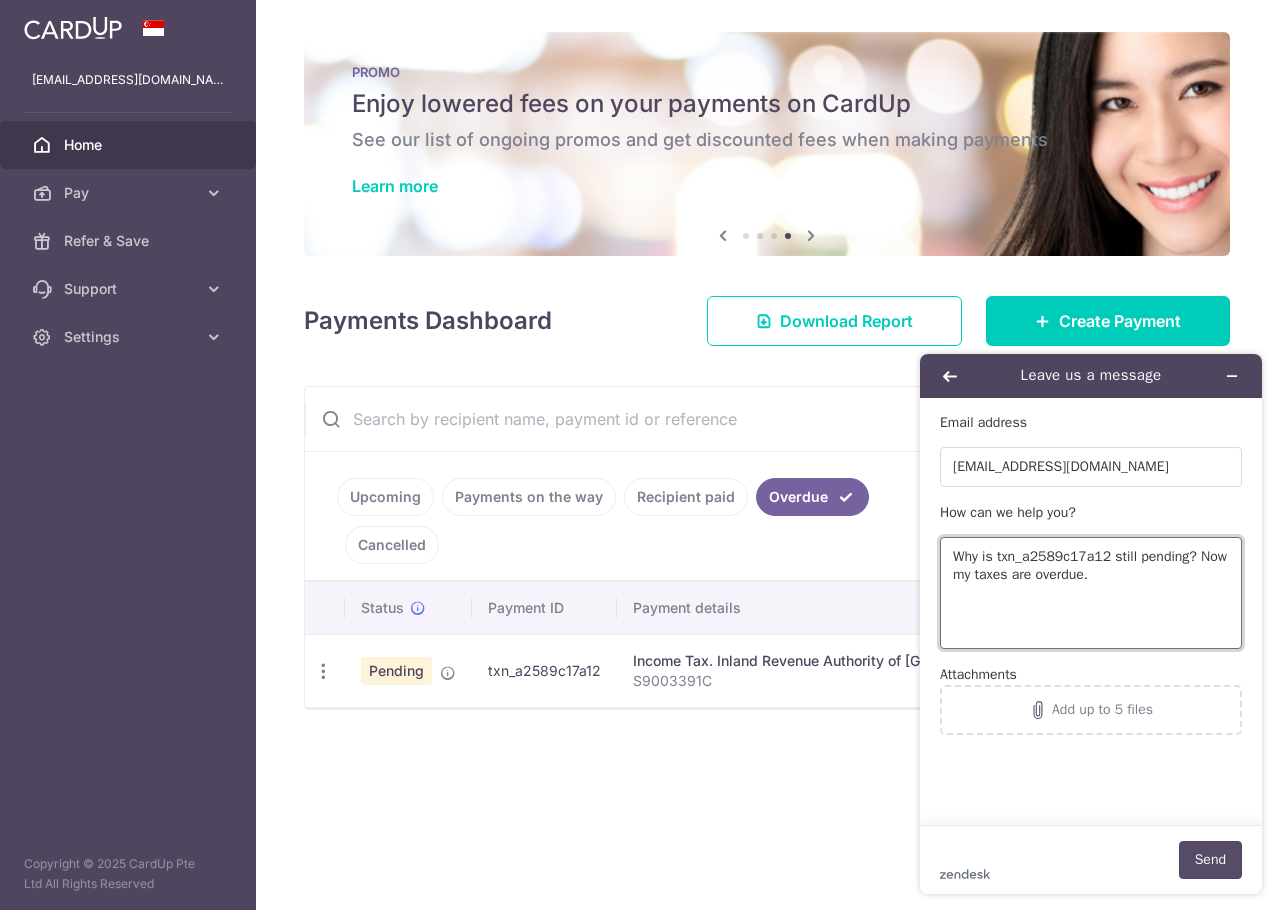 type on "Why is txn_a2589c17a12 still pending? Now my taxes are overdue." 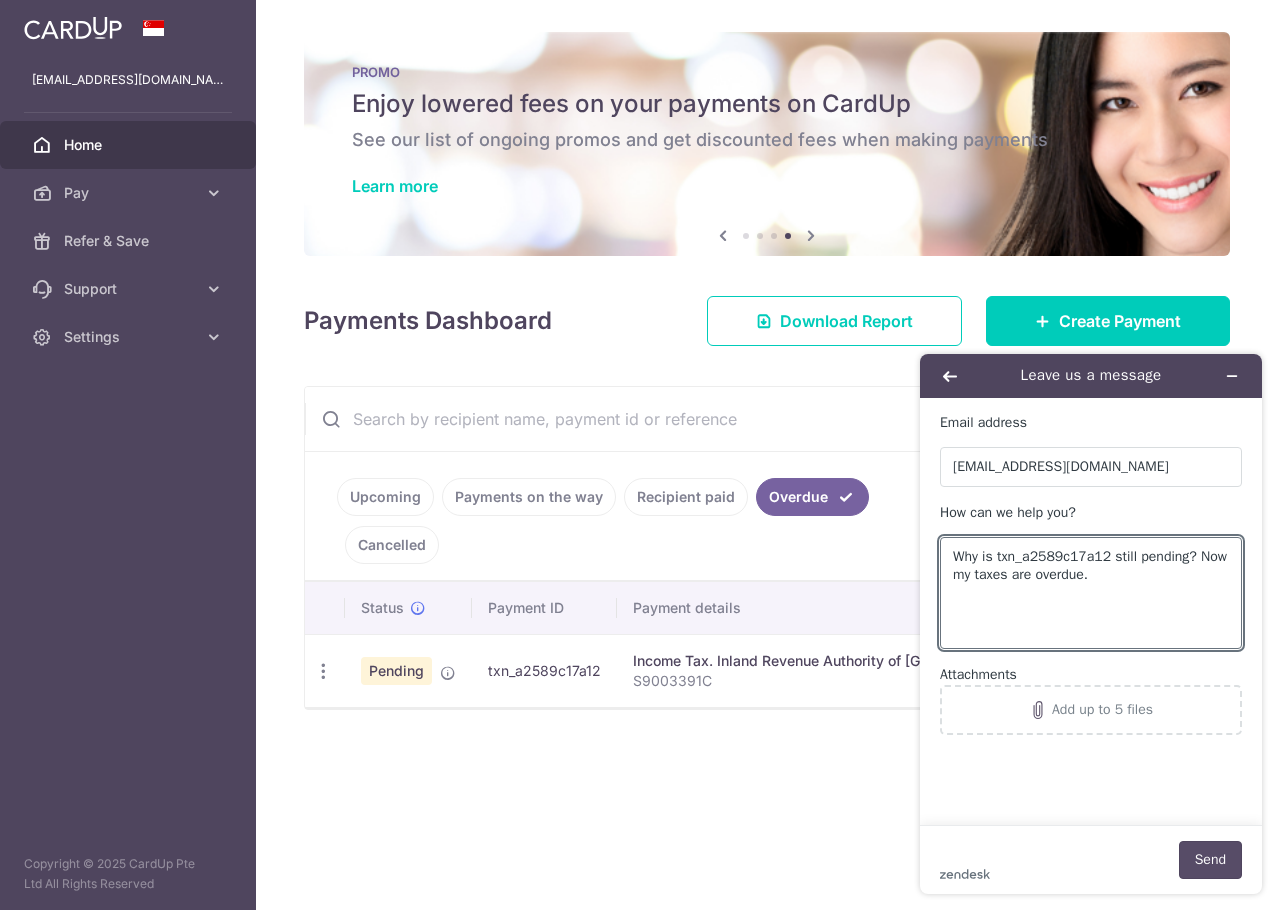 click on "Send" at bounding box center [1210, 860] 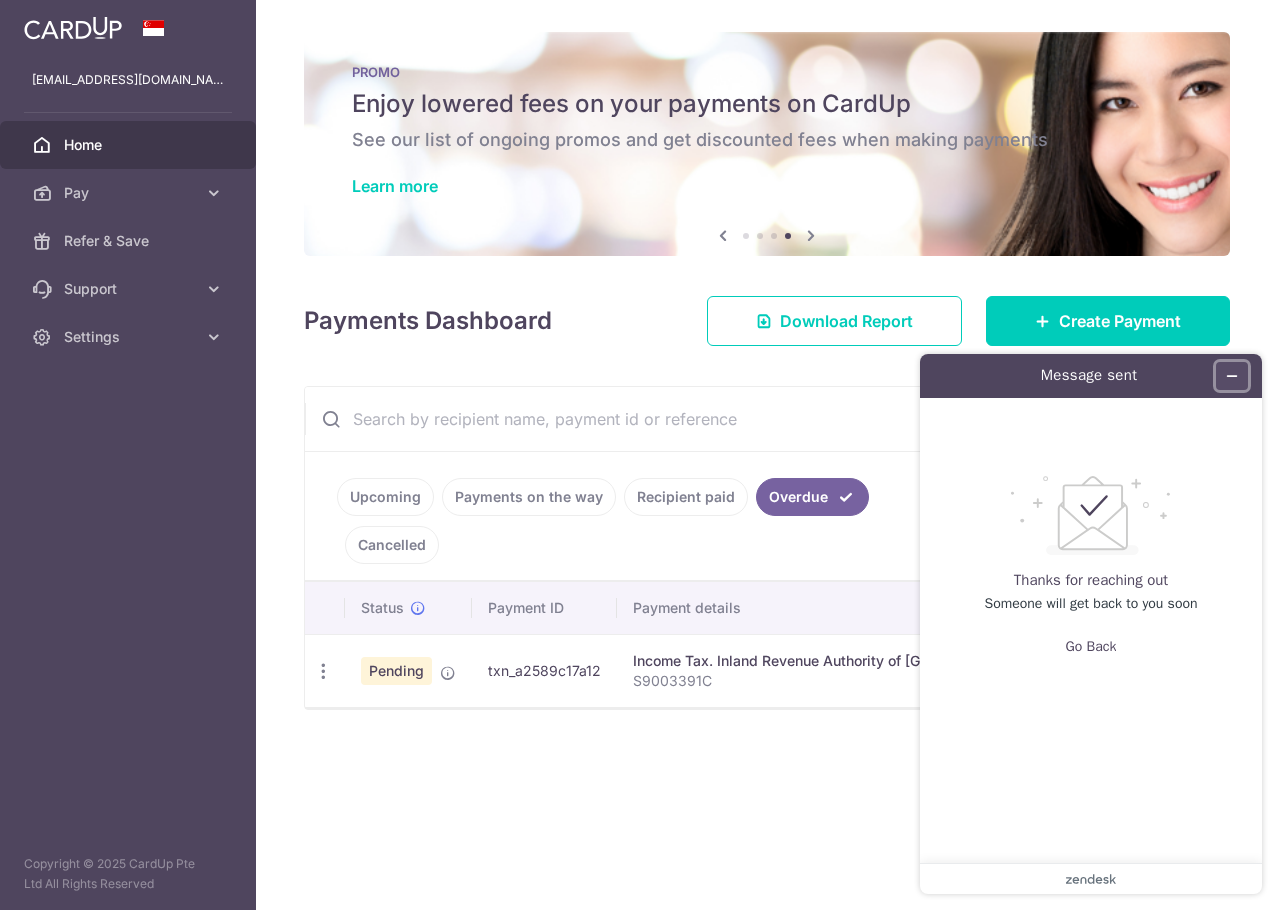 click at bounding box center (1232, 376) 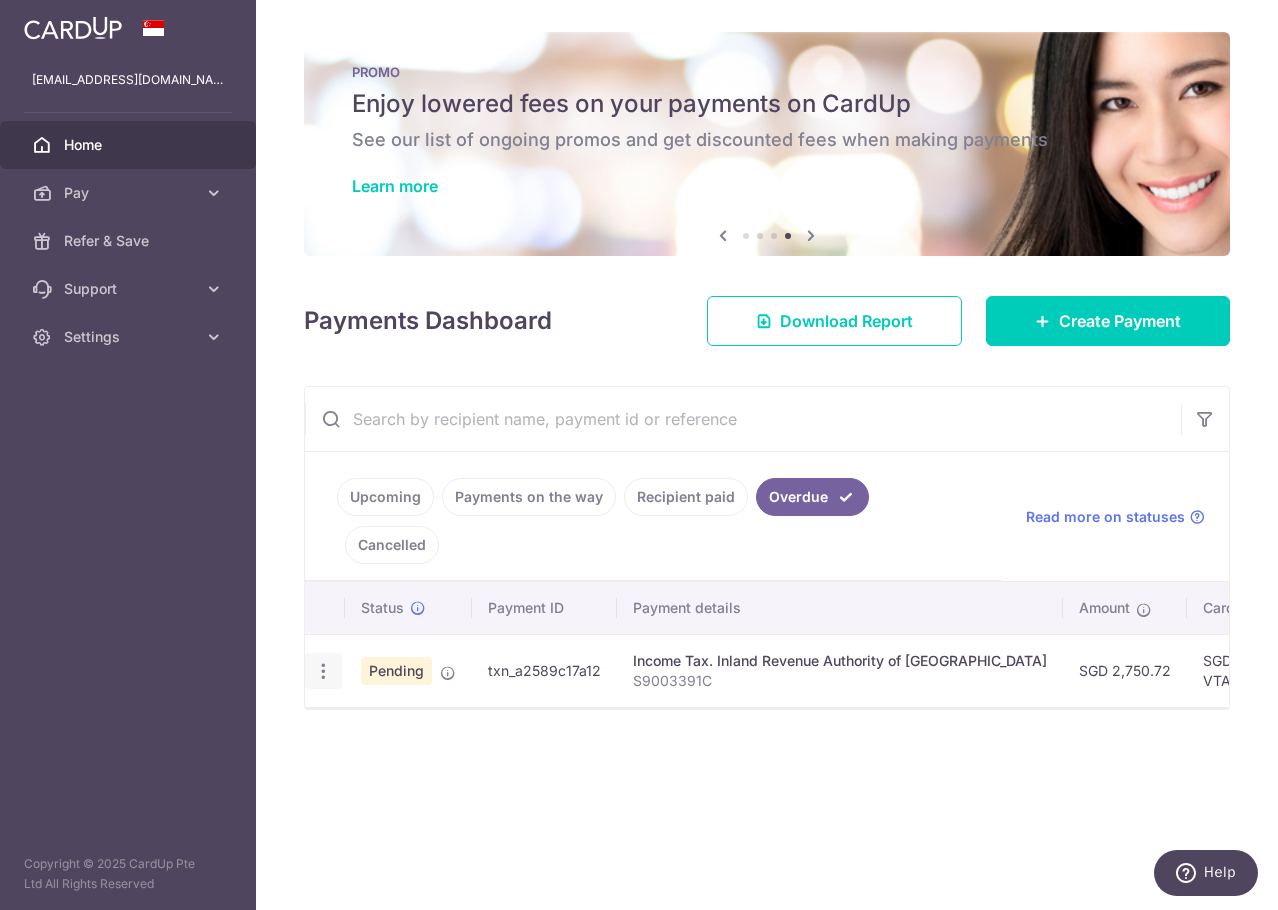 click at bounding box center [323, 671] 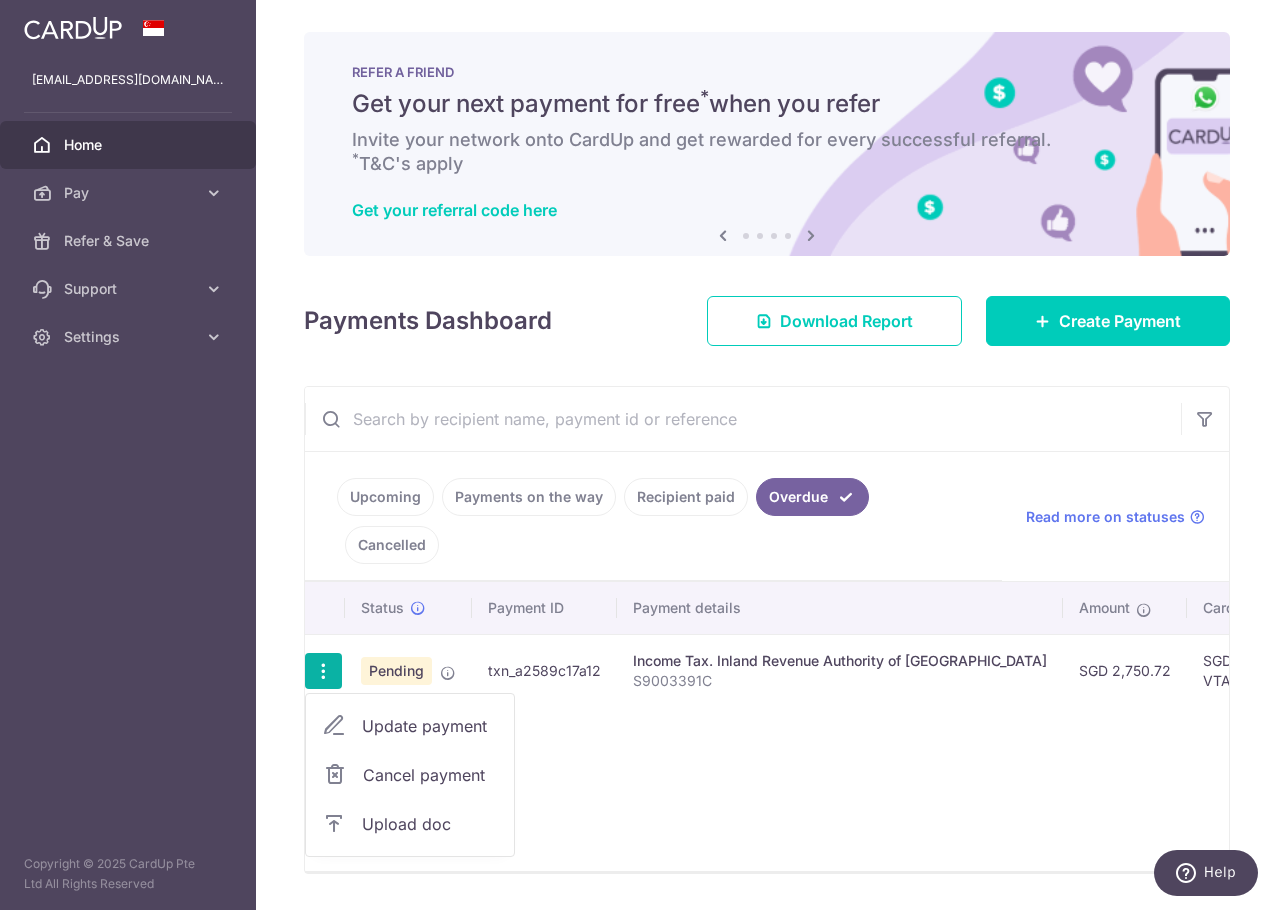 click on "Update payment" at bounding box center (430, 726) 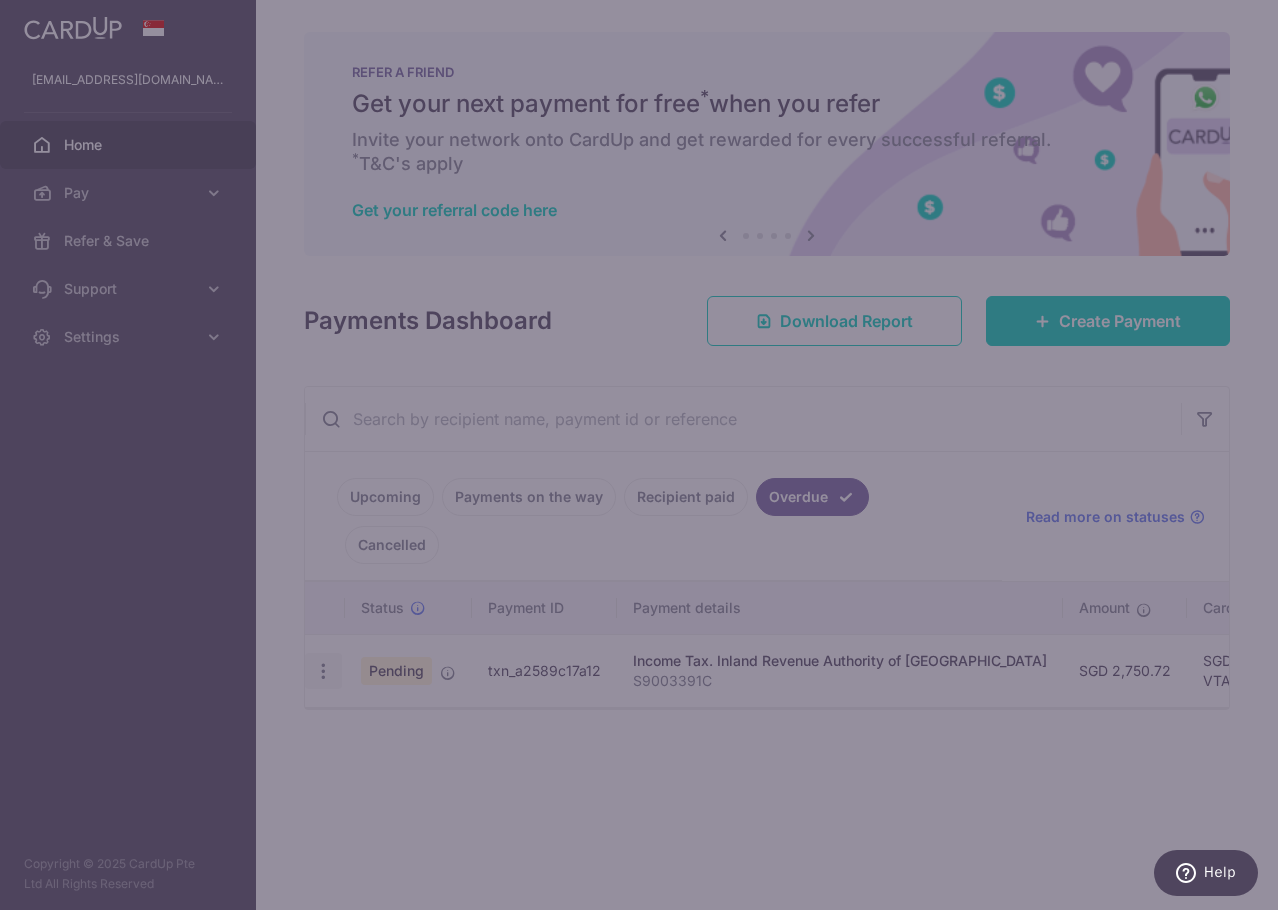 type on "VTAX25ONE" 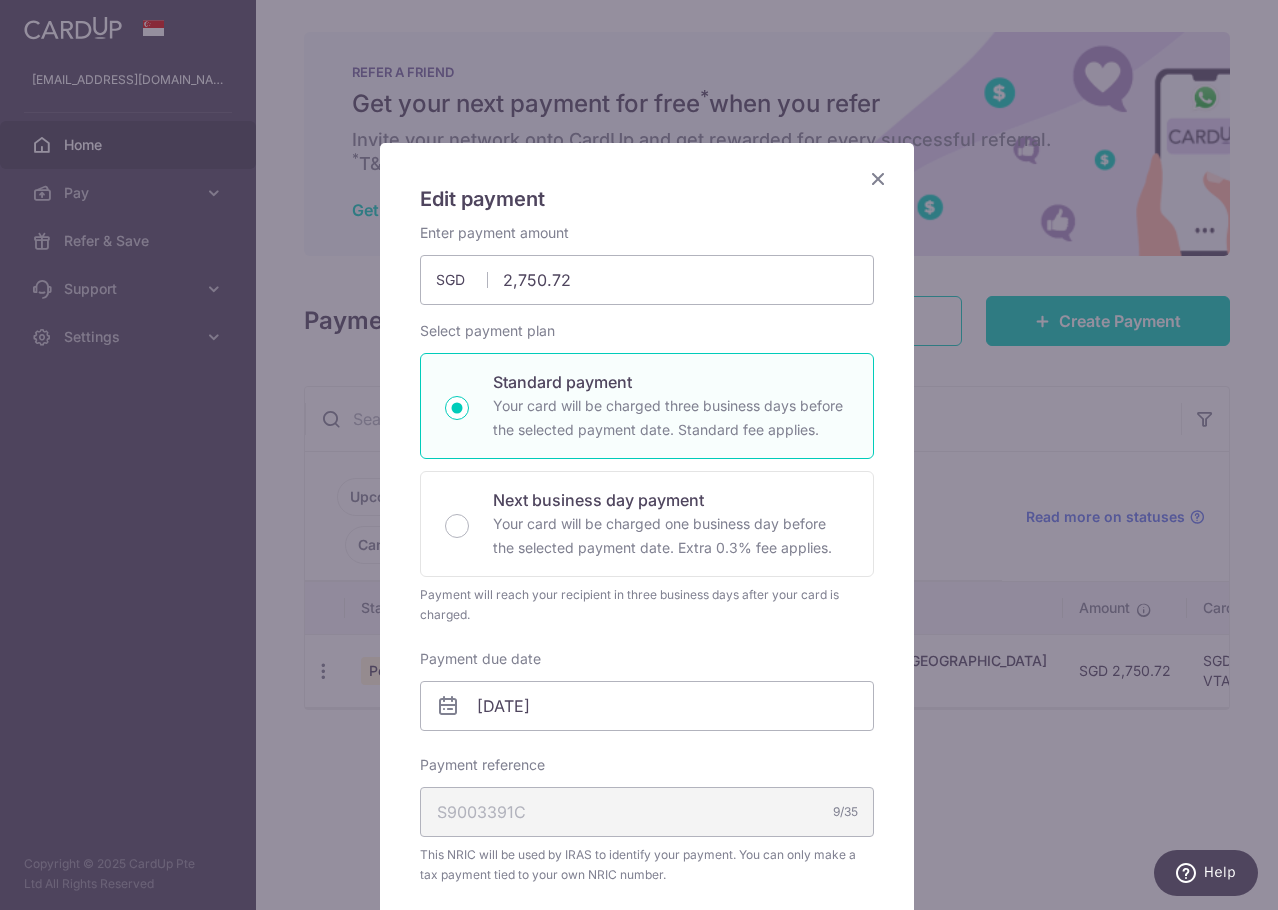 scroll, scrollTop: 0, scrollLeft: 0, axis: both 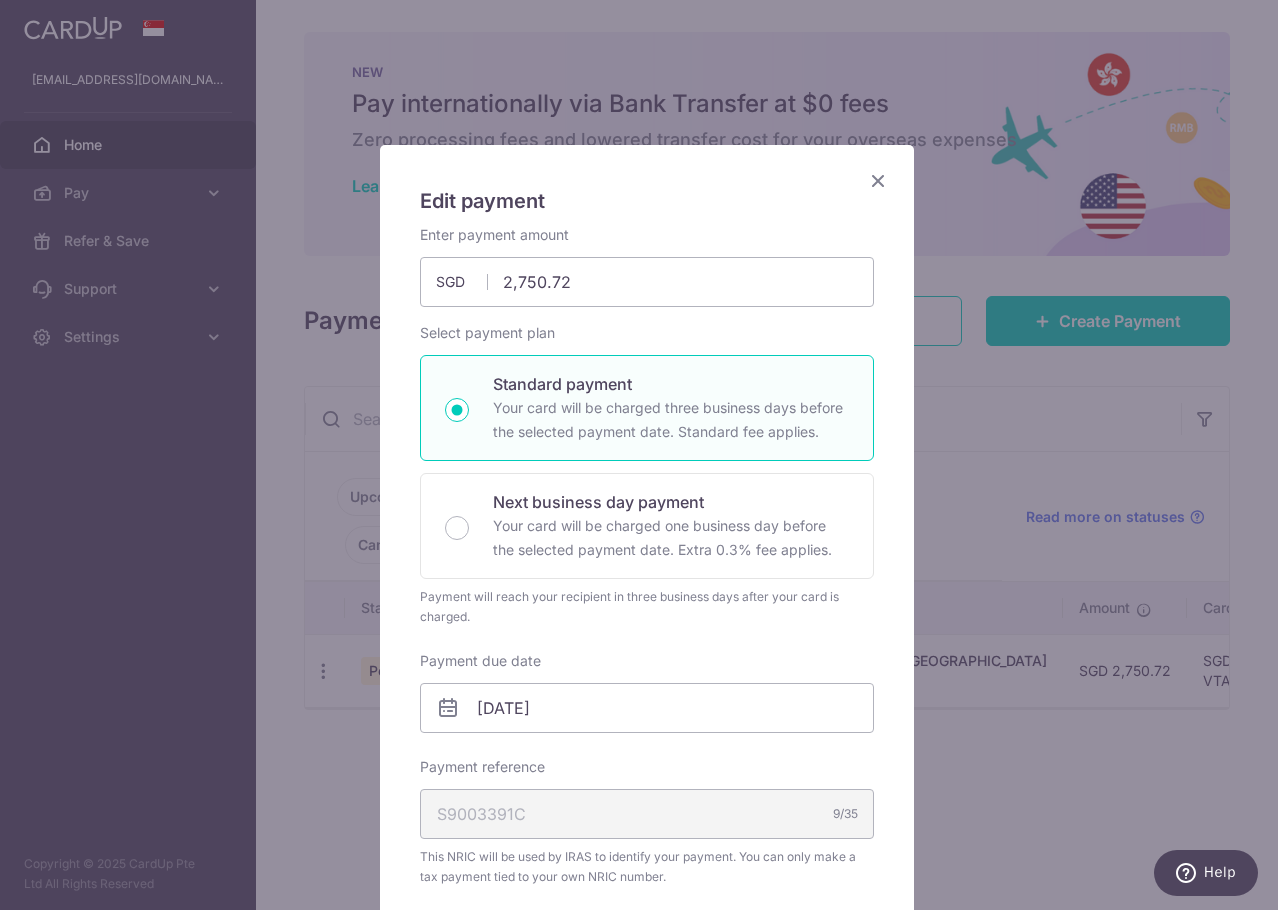 click at bounding box center [878, 180] 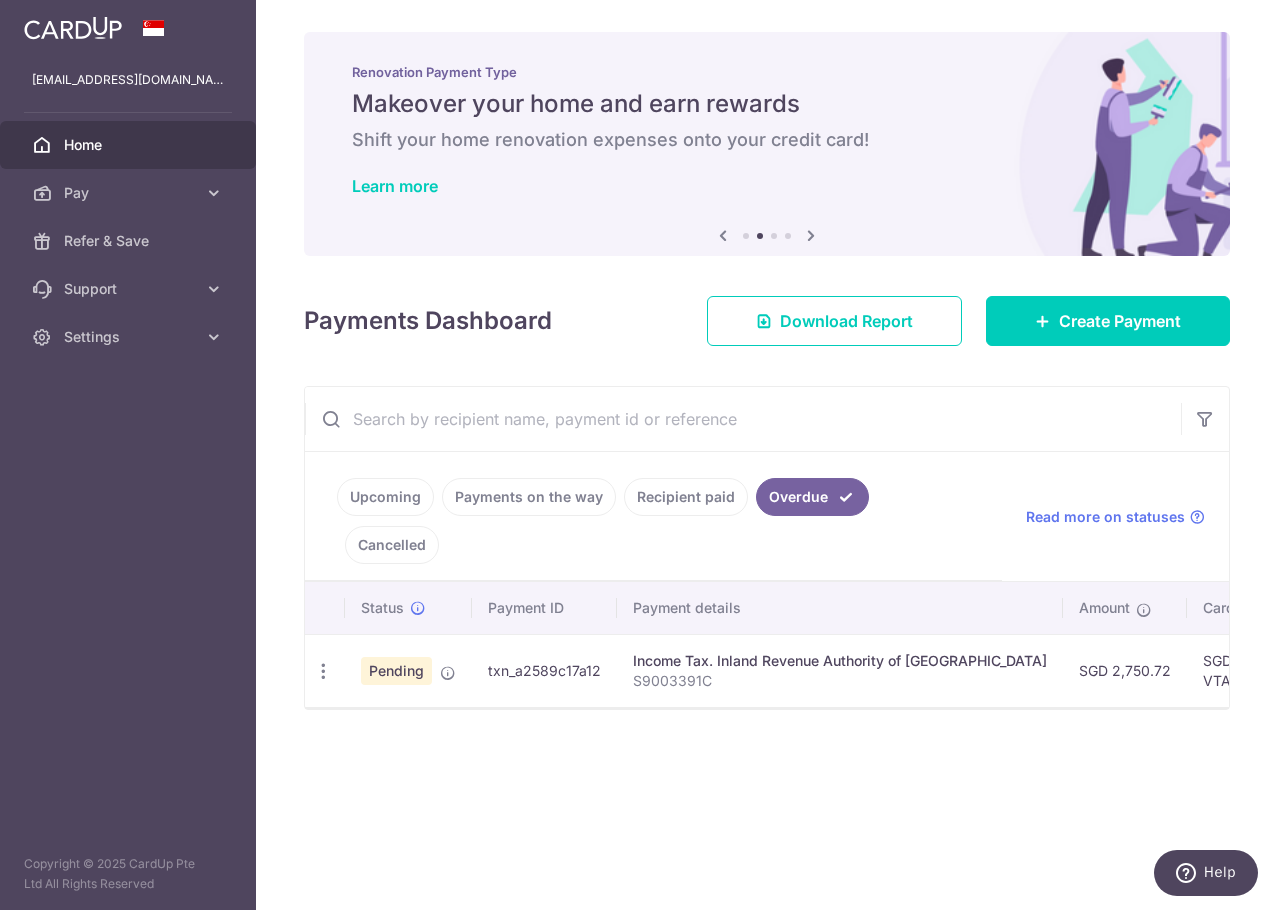 click on "Upcoming
Payments on the way
Recipient paid
Overdue
Cancelled
Read more on statuses" at bounding box center (767, 517) 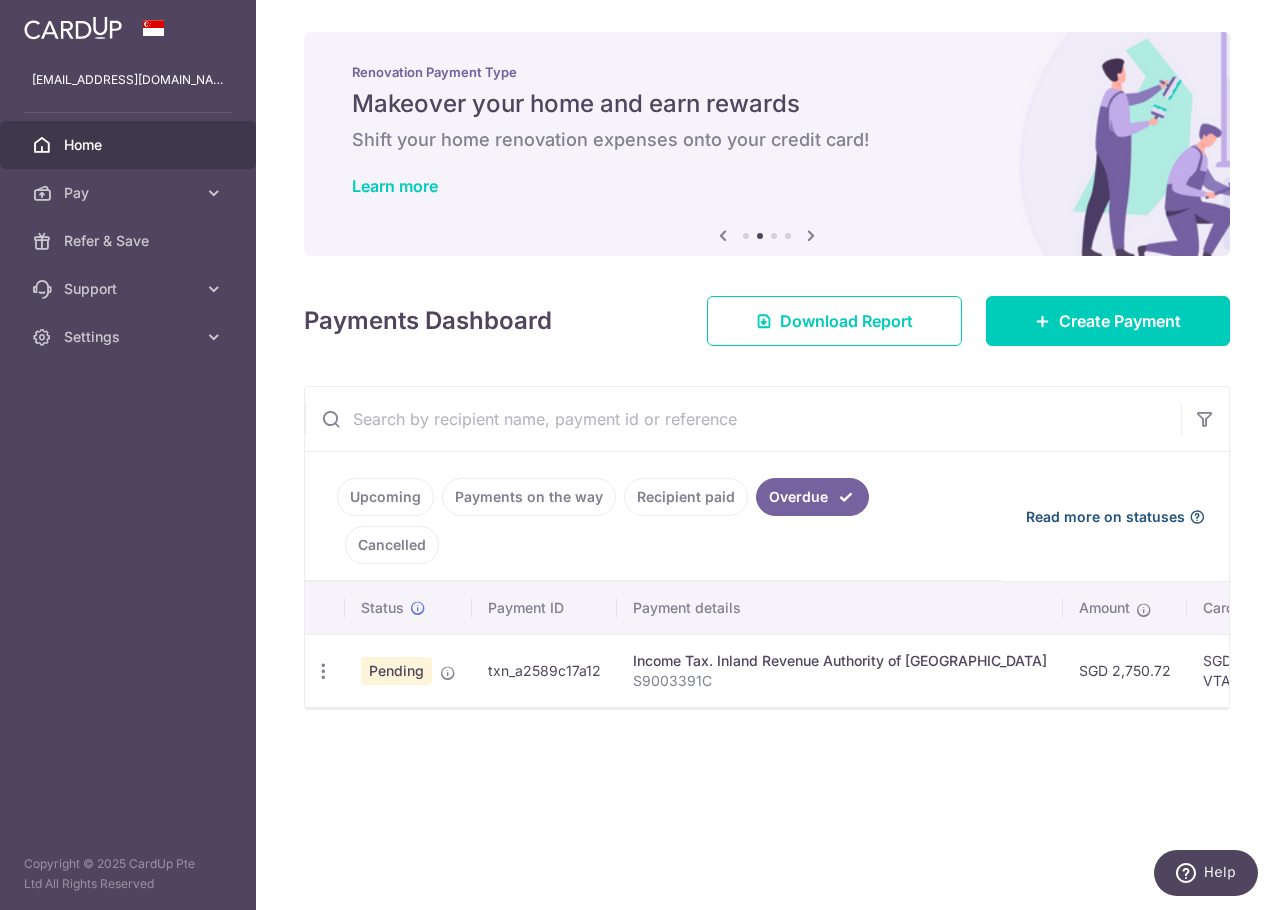 click on "Read more on statuses" at bounding box center [1105, 517] 